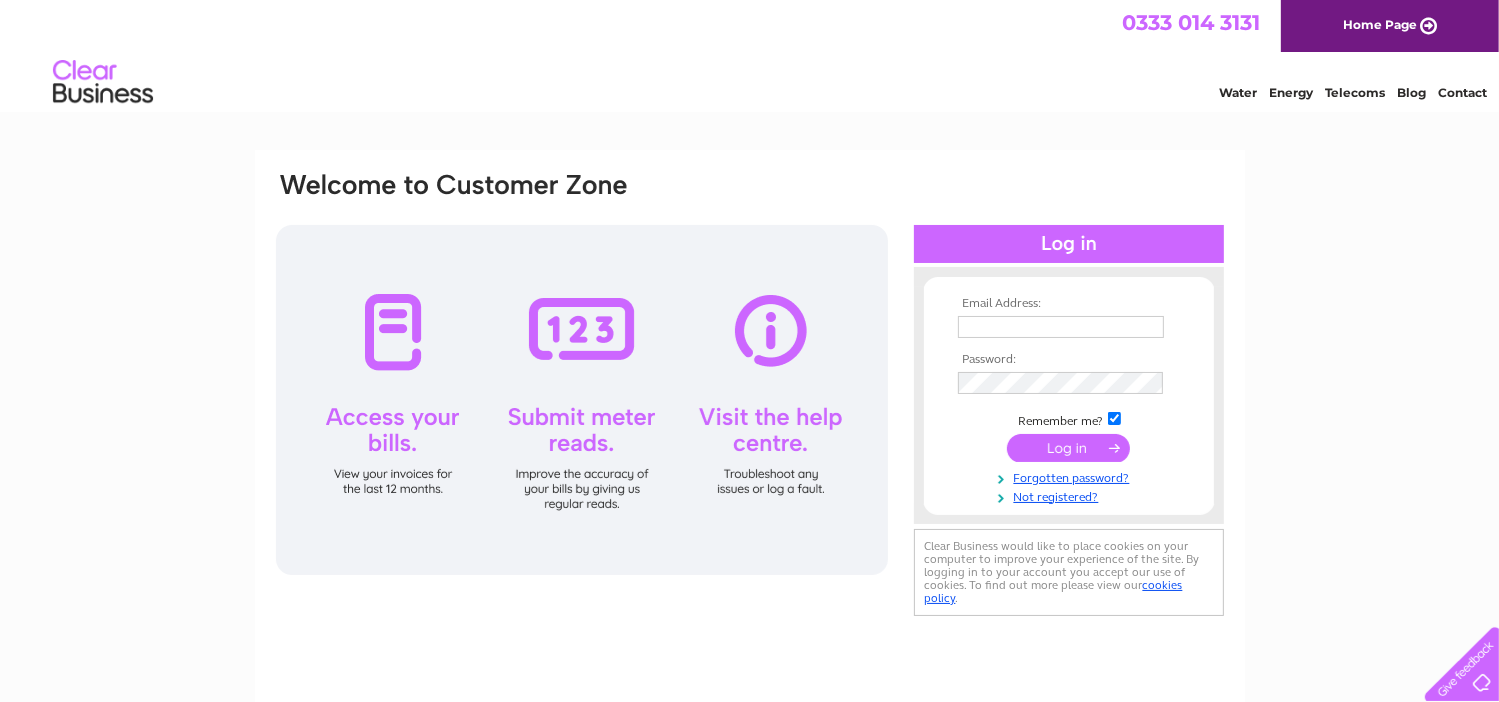 scroll, scrollTop: 0, scrollLeft: 0, axis: both 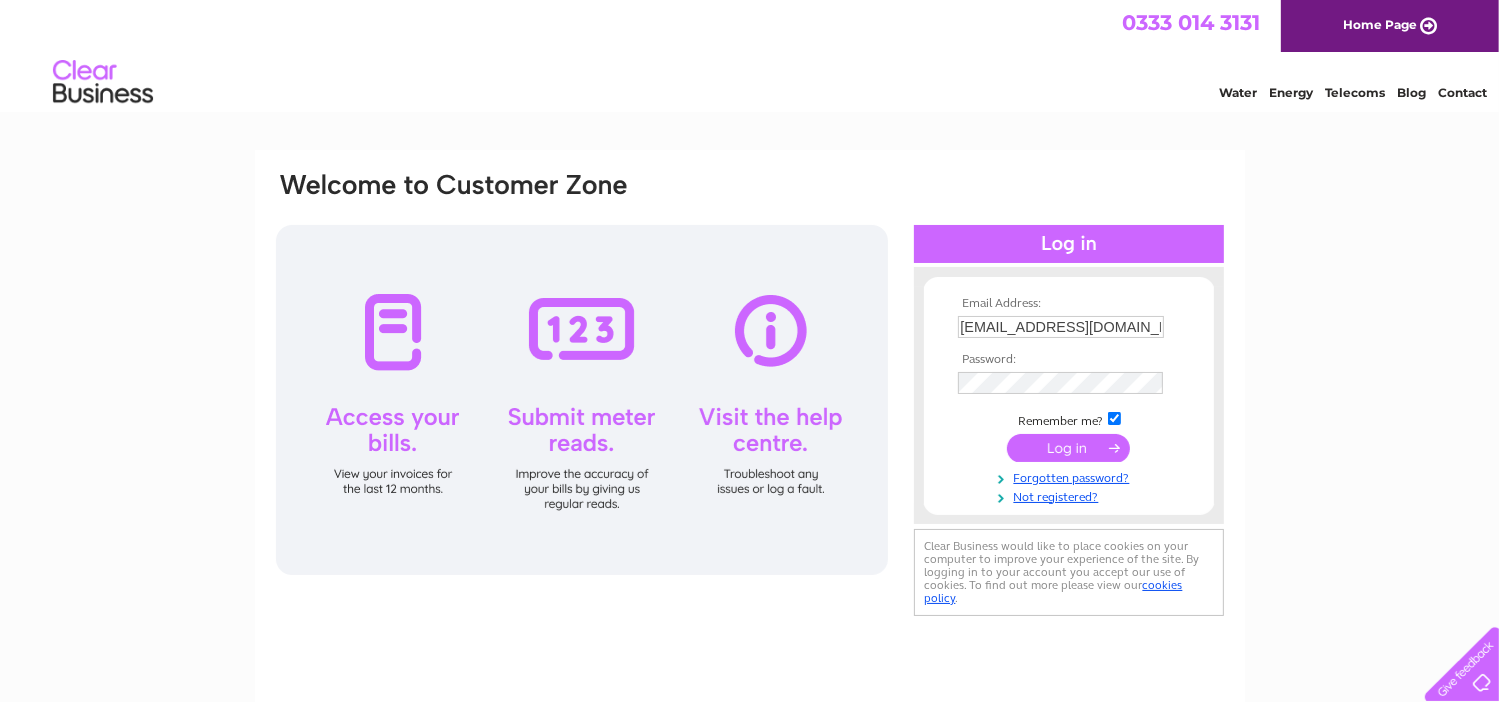 click at bounding box center [1068, 448] 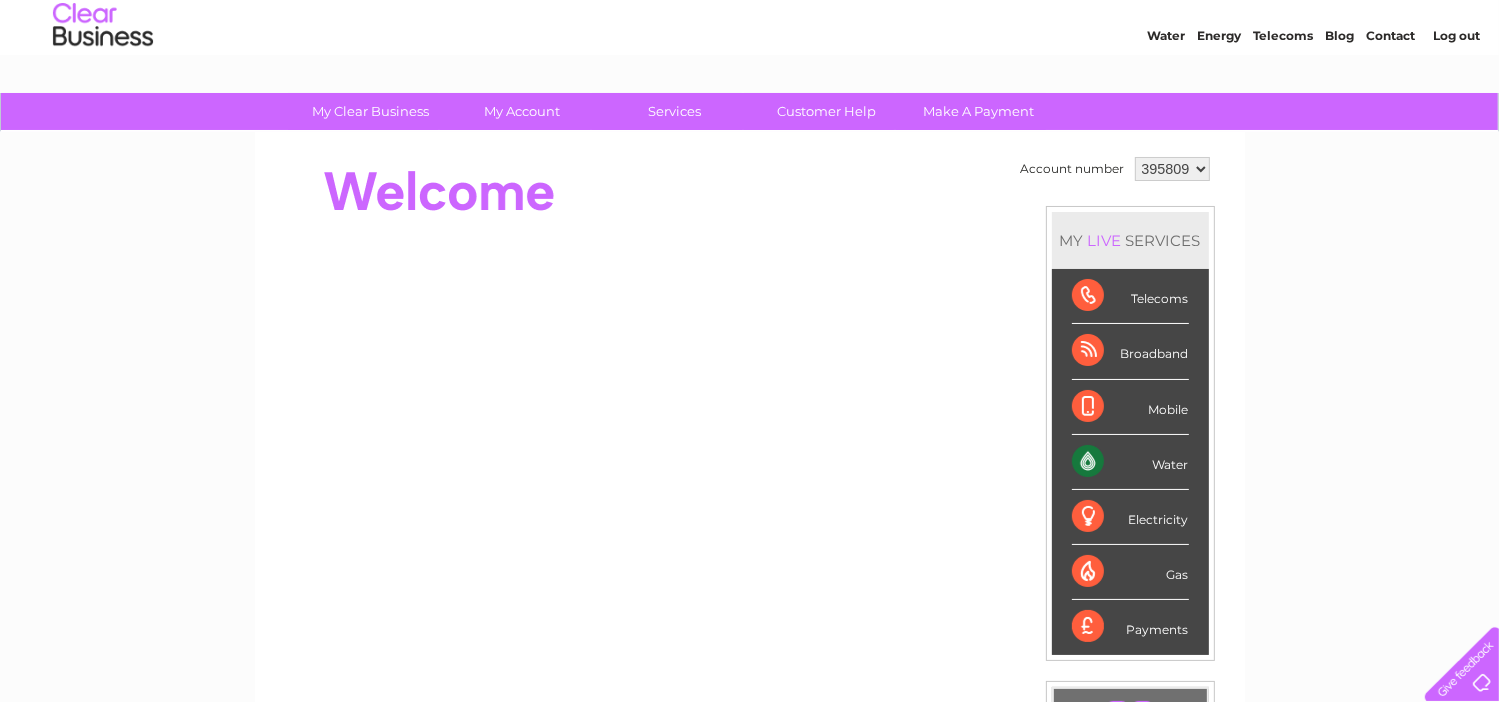 scroll, scrollTop: 0, scrollLeft: 0, axis: both 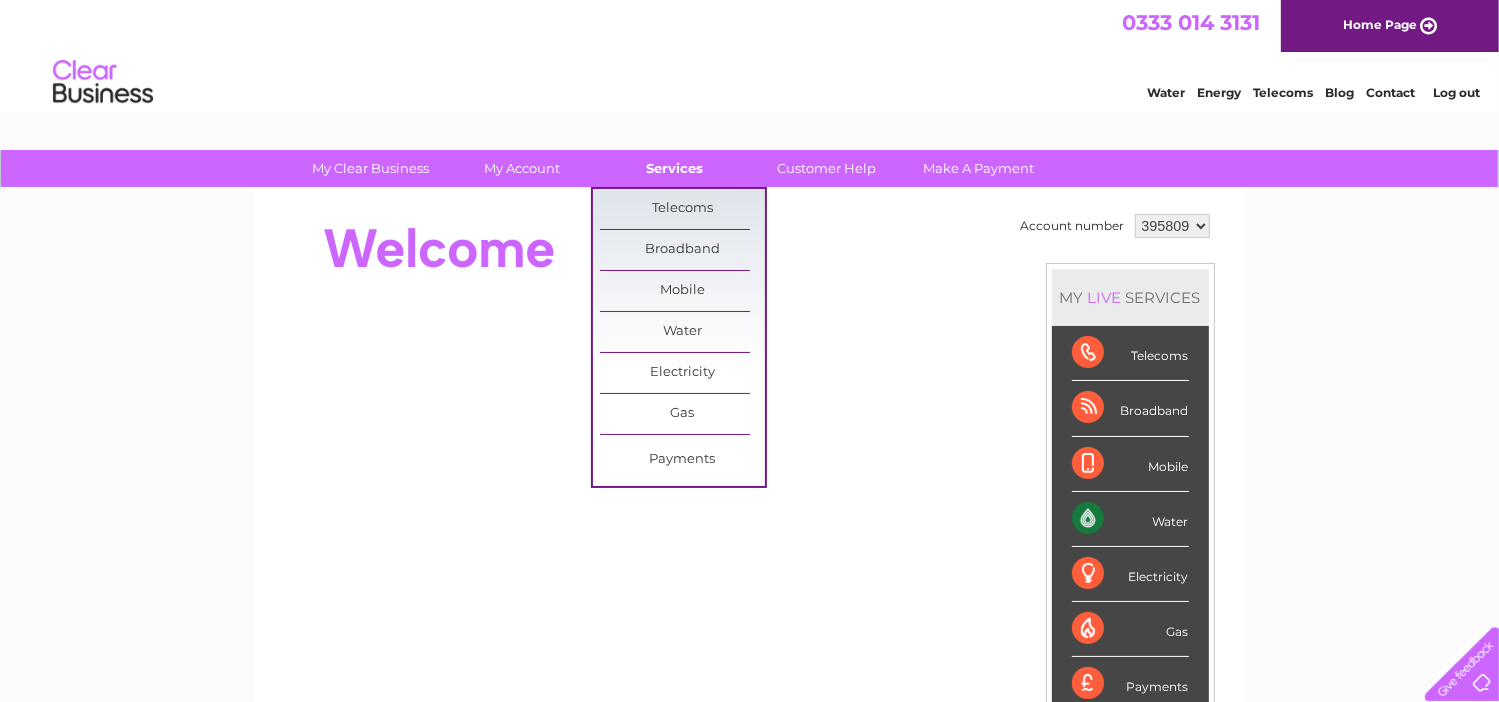 click on "Services" at bounding box center [674, 168] 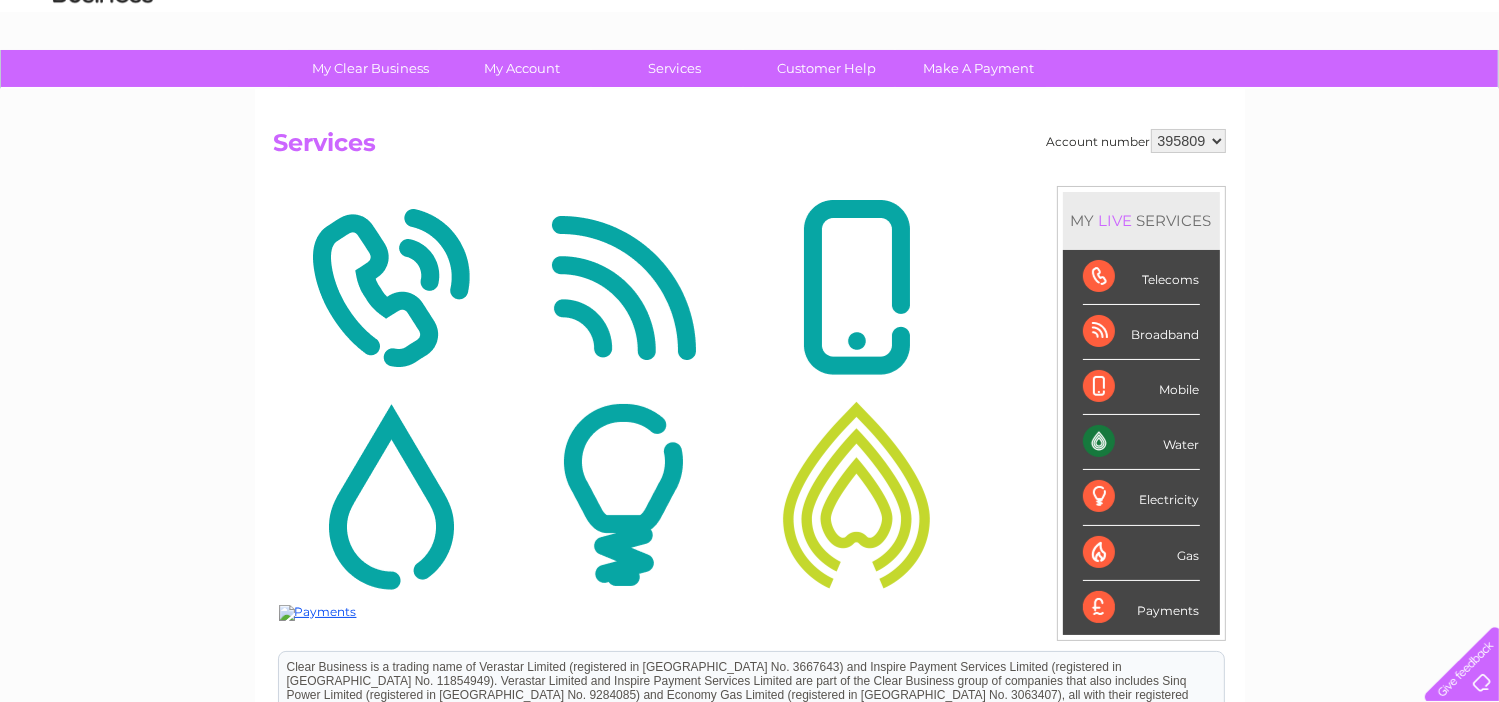 scroll, scrollTop: 200, scrollLeft: 0, axis: vertical 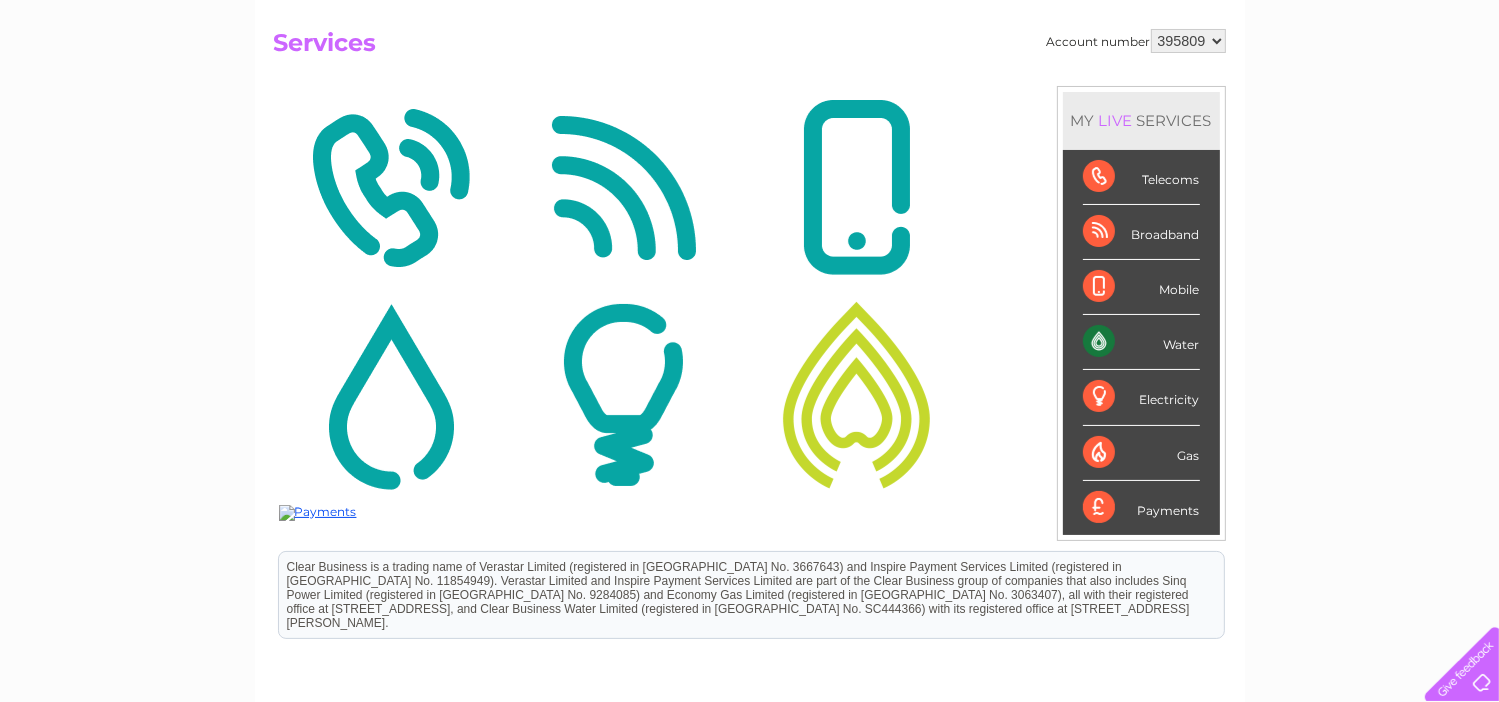 click on "Water" at bounding box center [1141, 342] 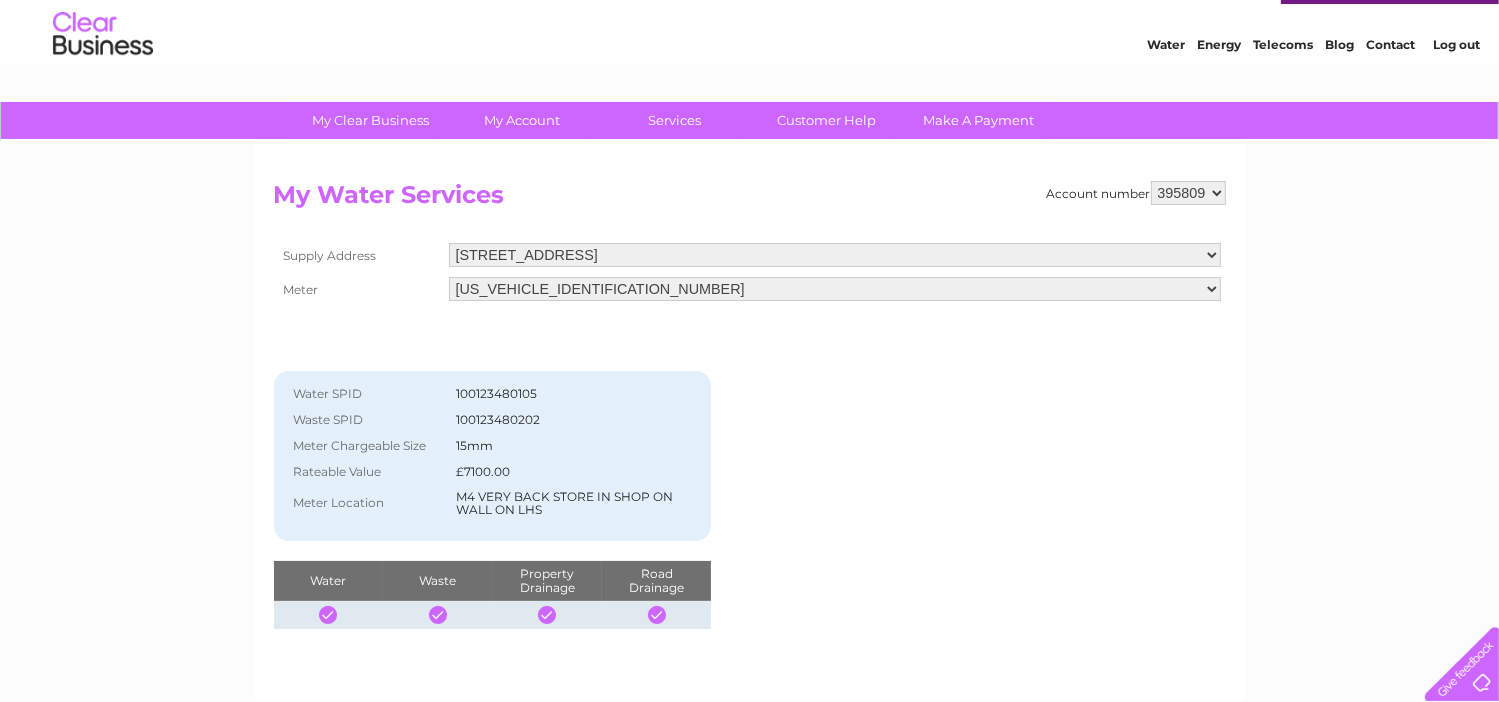 scroll, scrollTop: 0, scrollLeft: 0, axis: both 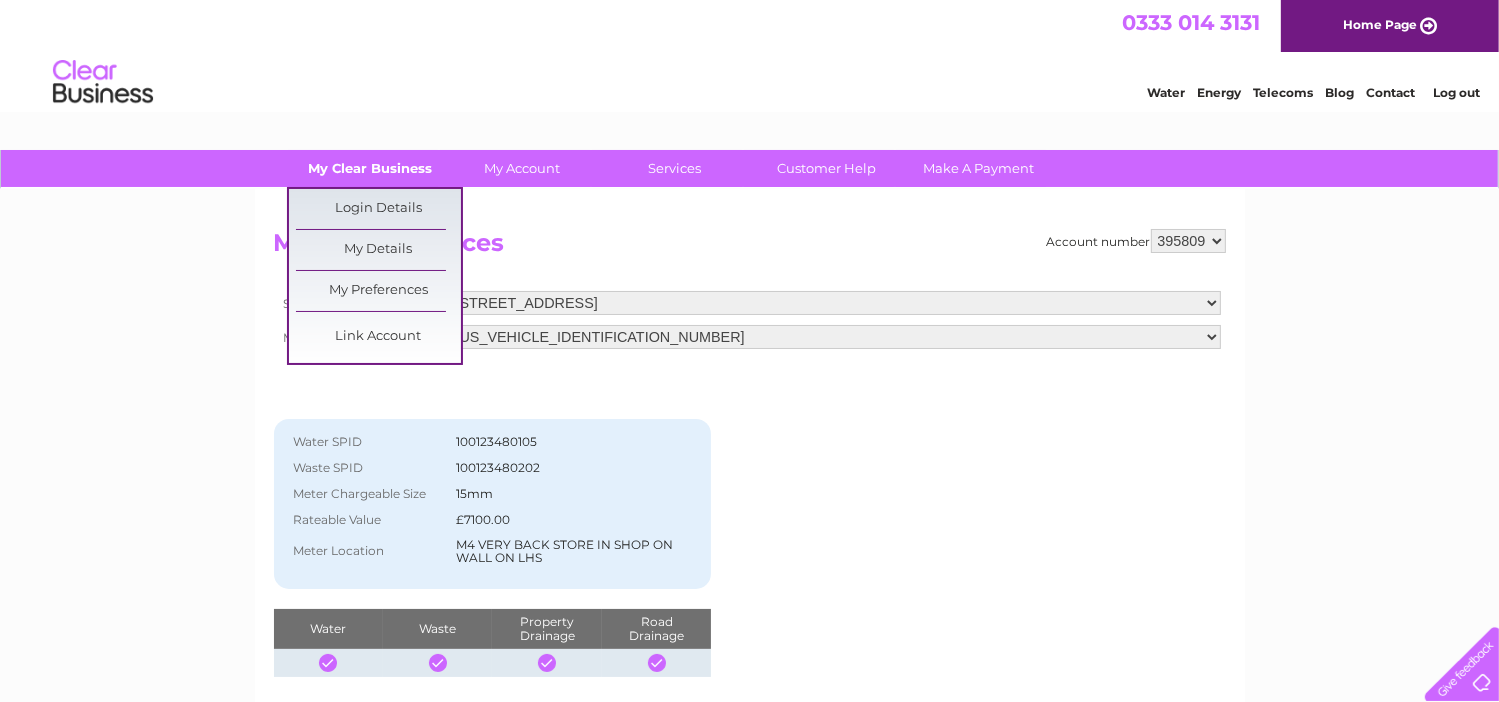 click on "My Clear Business" at bounding box center (370, 168) 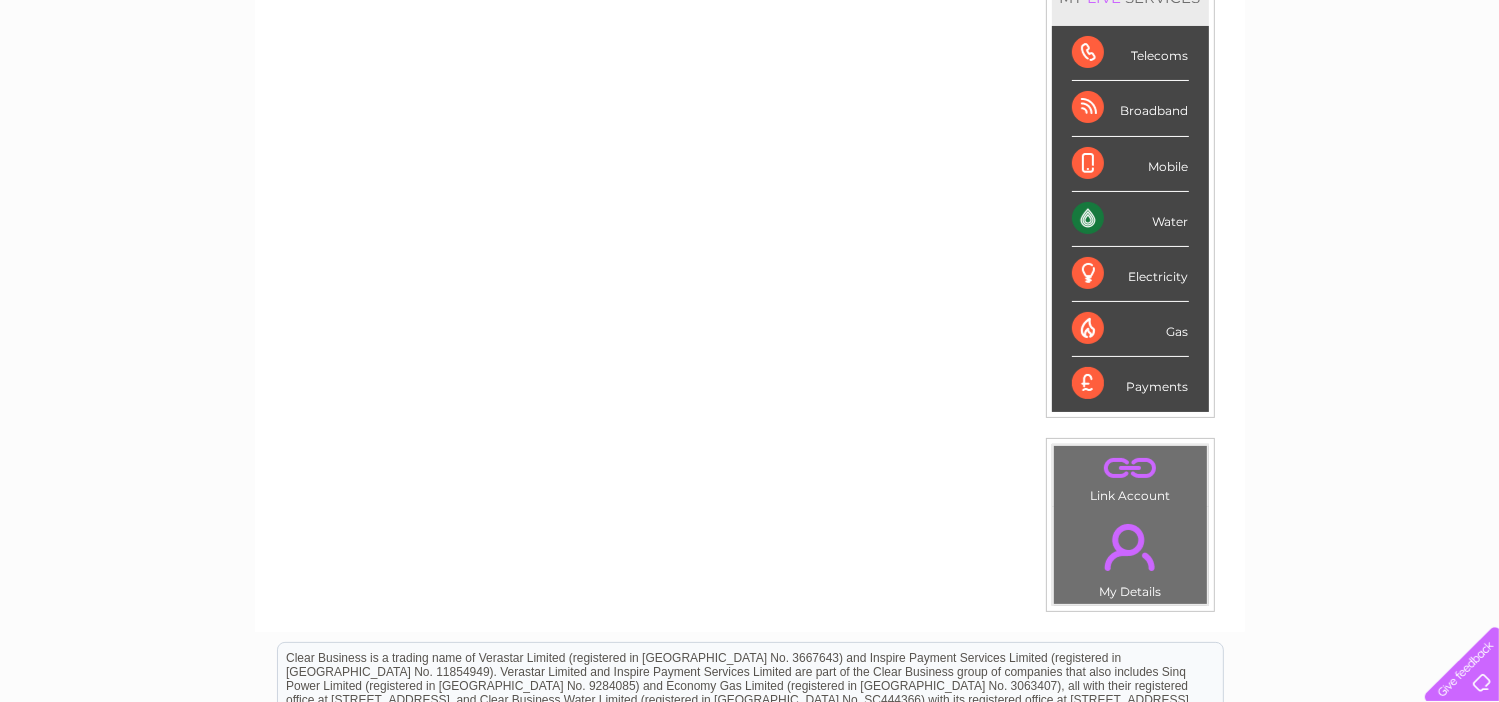 scroll, scrollTop: 0, scrollLeft: 0, axis: both 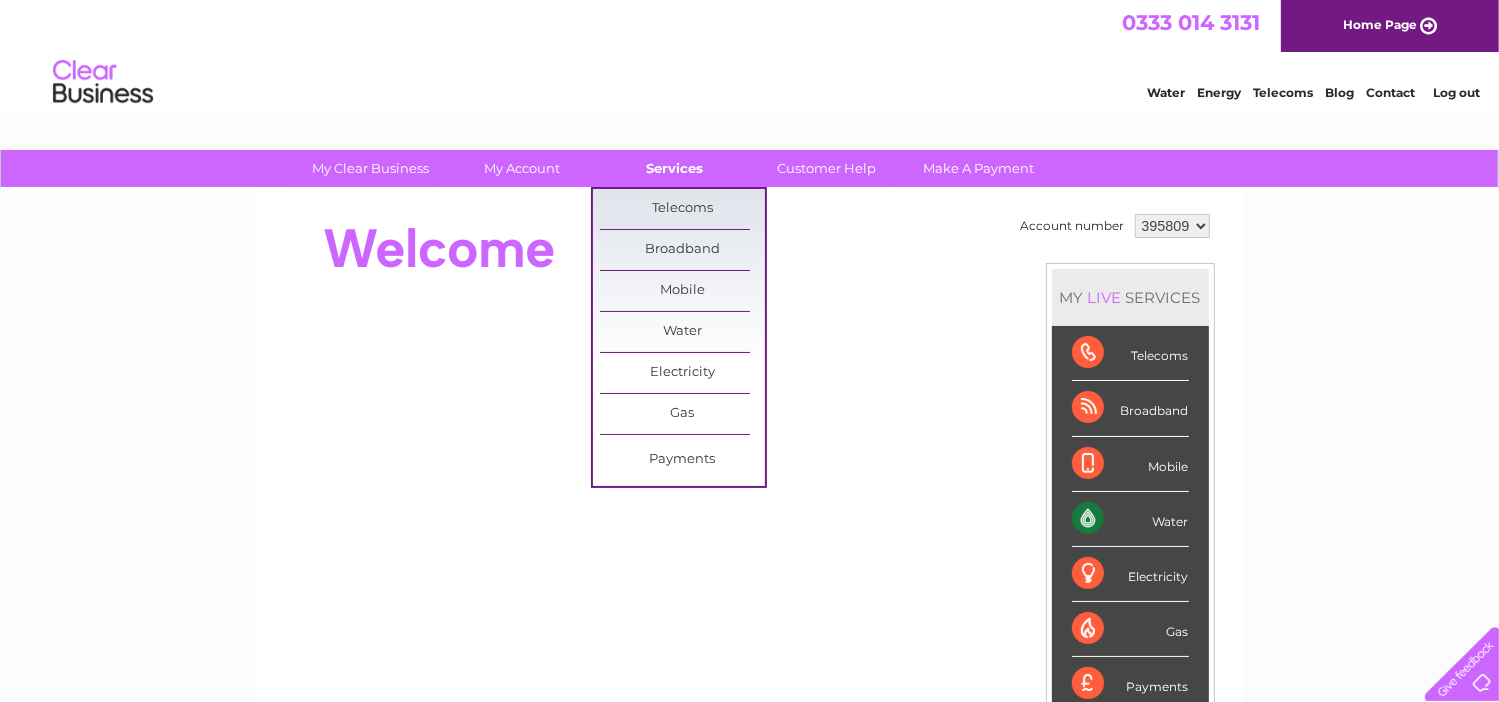 click on "Services" at bounding box center [674, 168] 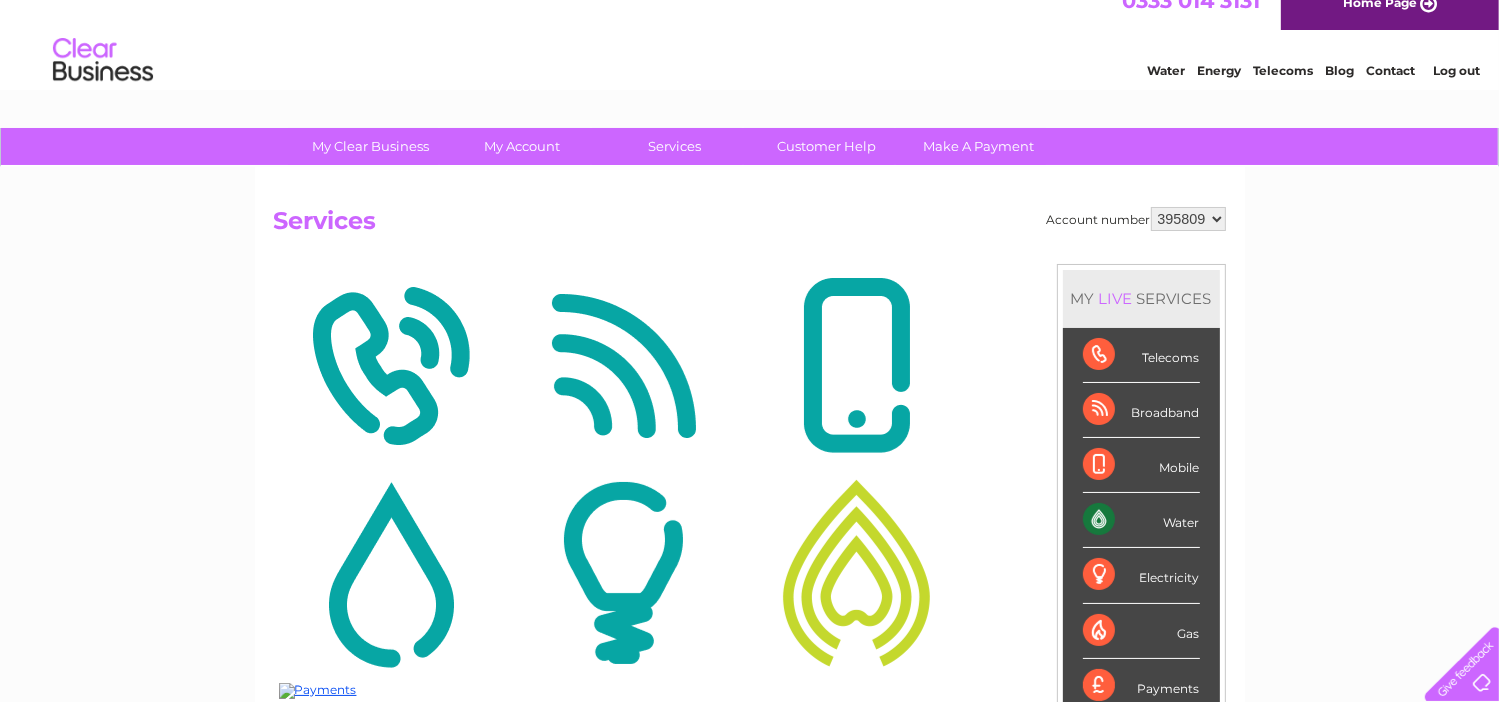 scroll, scrollTop: 0, scrollLeft: 0, axis: both 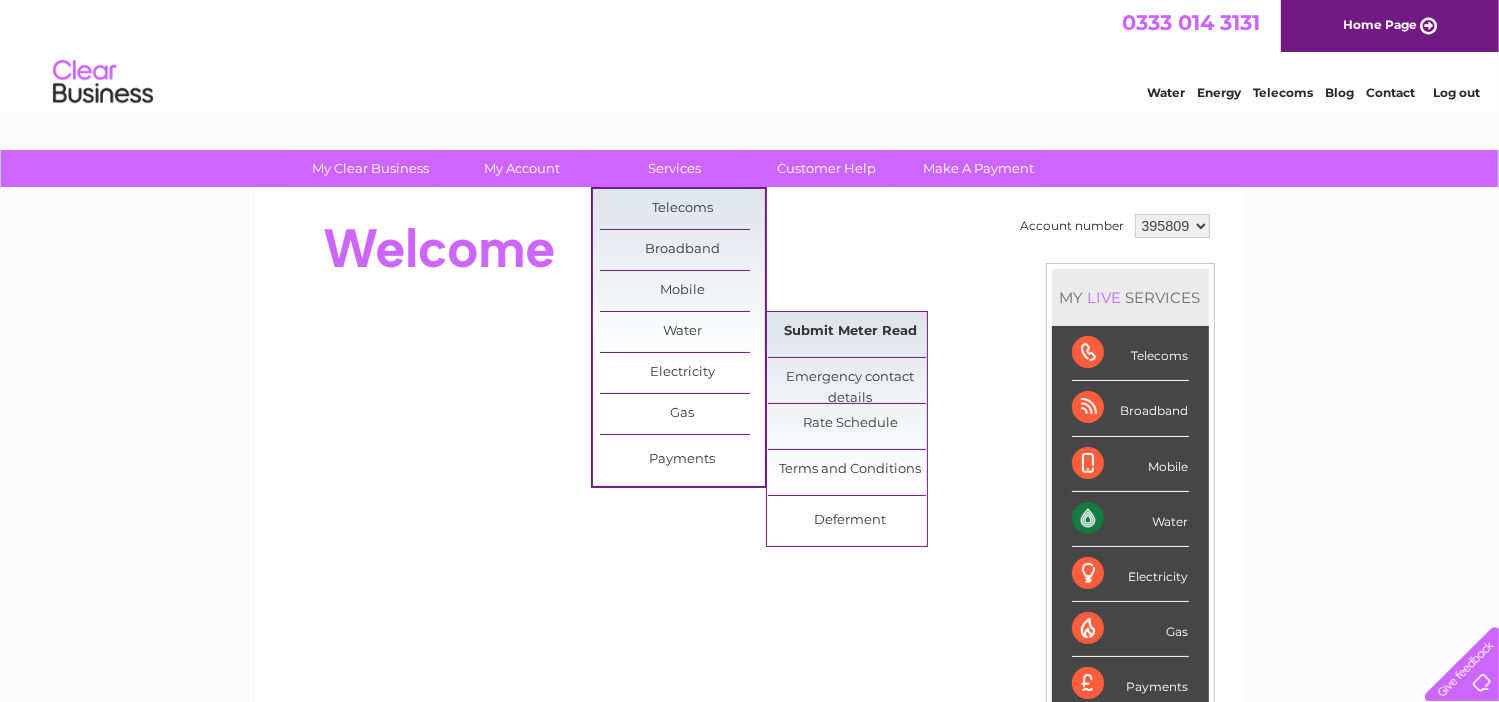 click on "Submit Meter Read" at bounding box center (850, 332) 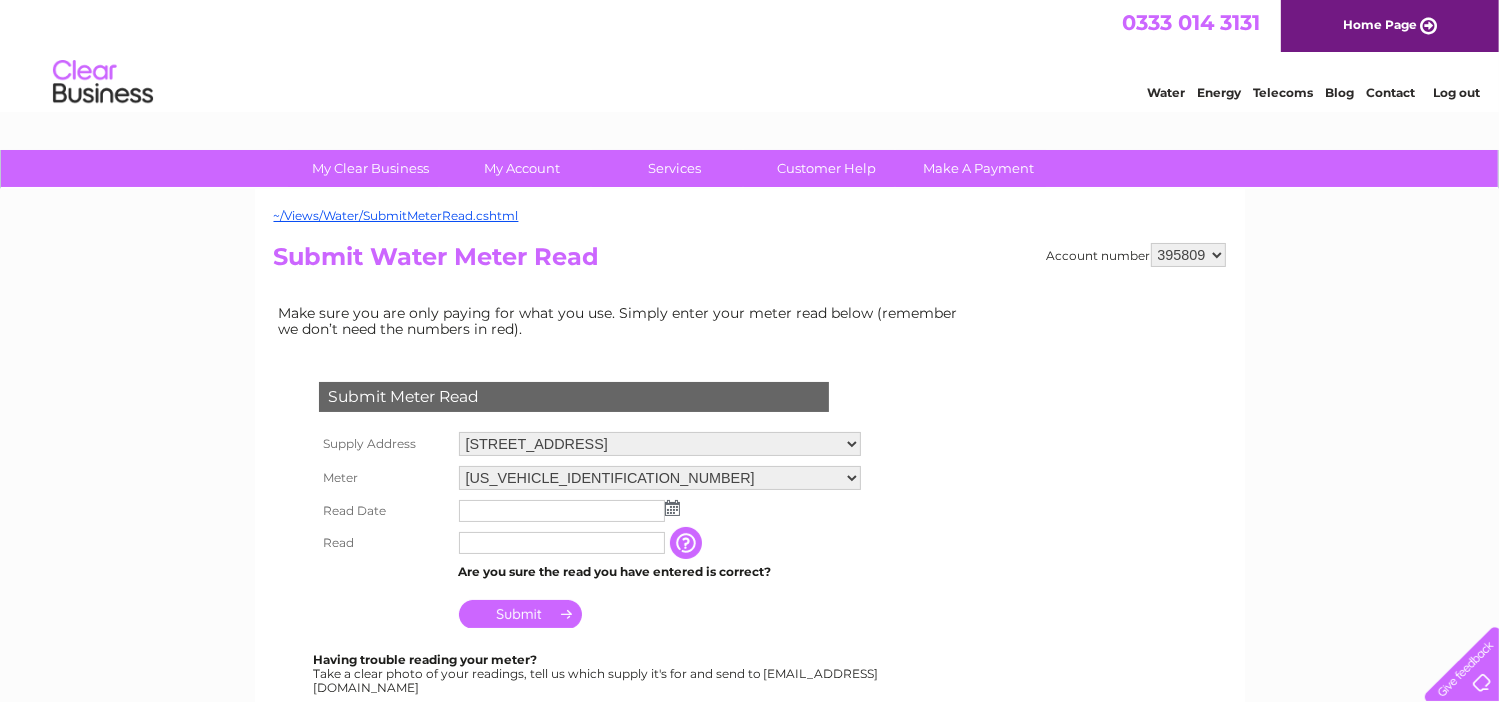 scroll, scrollTop: 0, scrollLeft: 0, axis: both 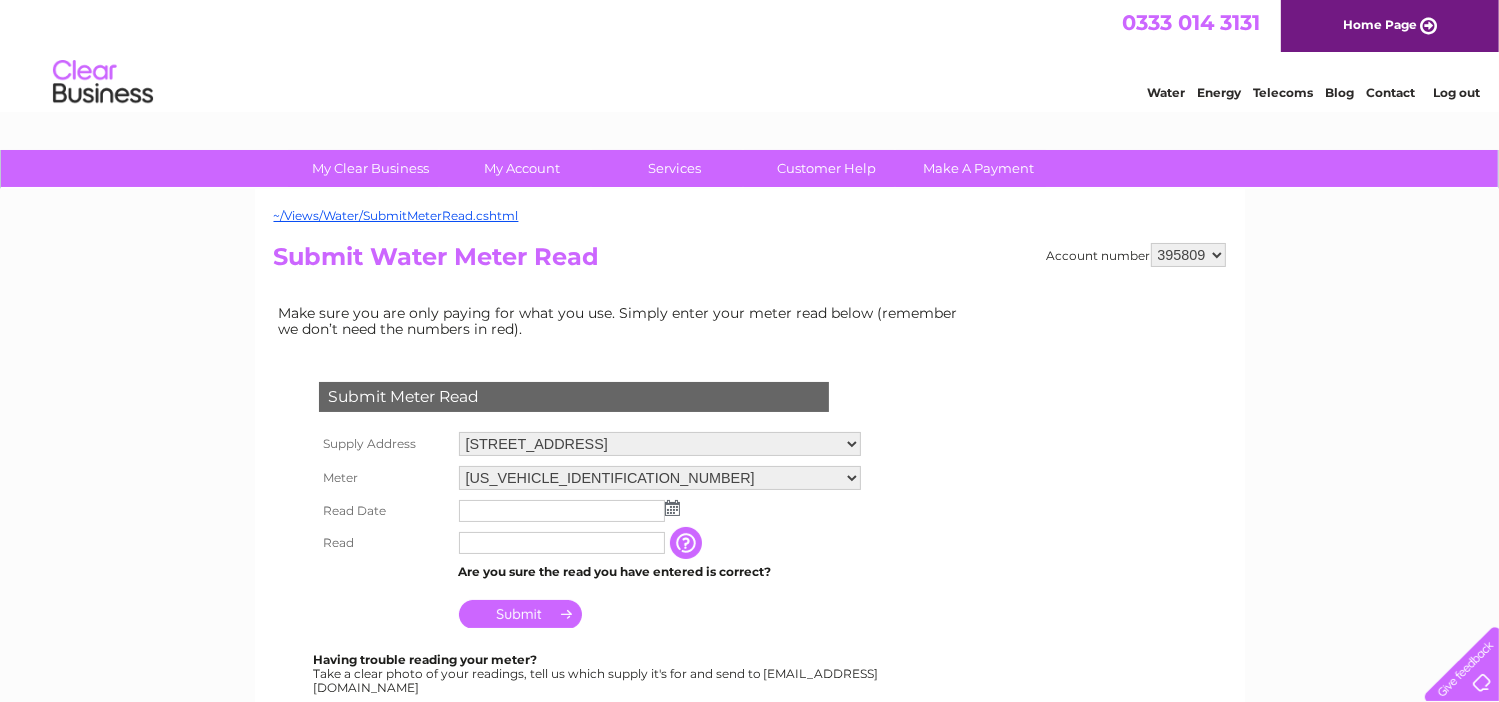 click at bounding box center (672, 508) 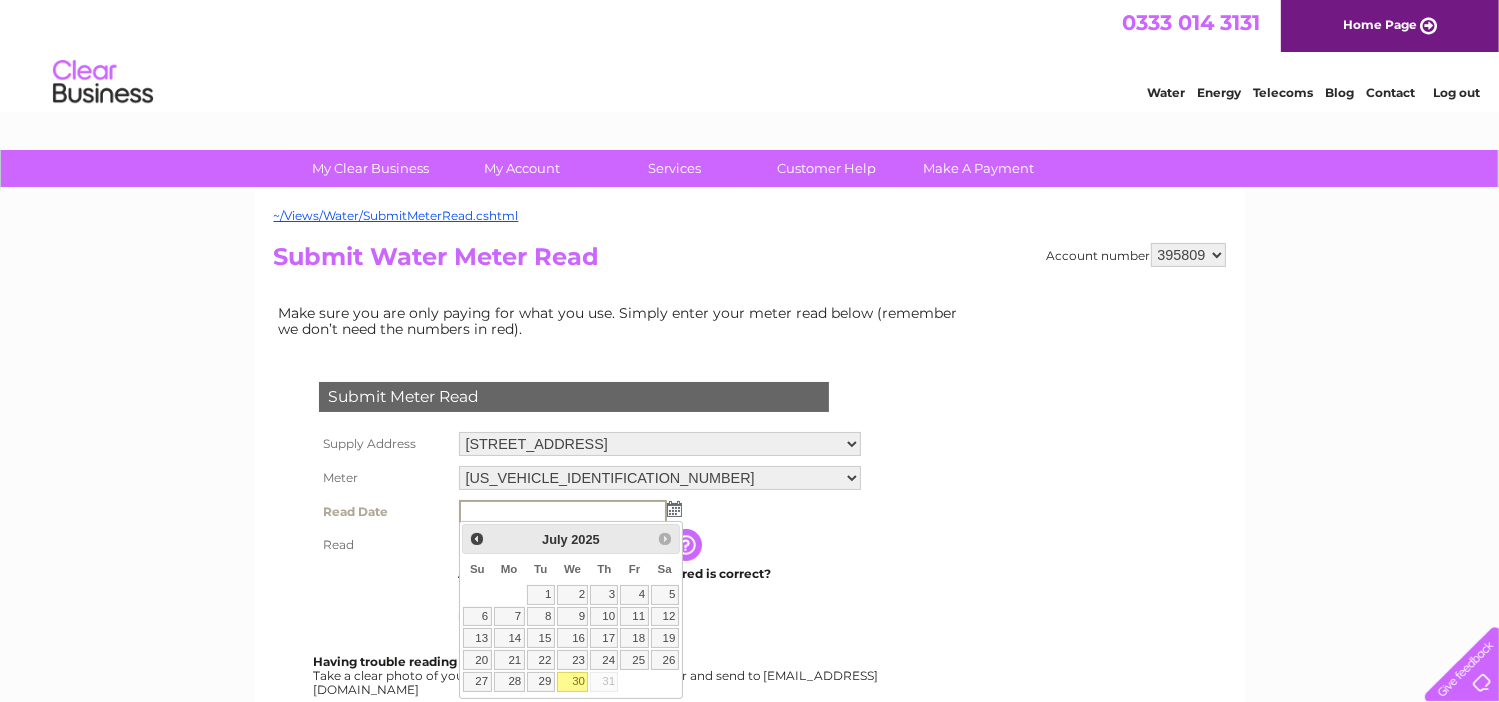 click on "30" at bounding box center (573, 682) 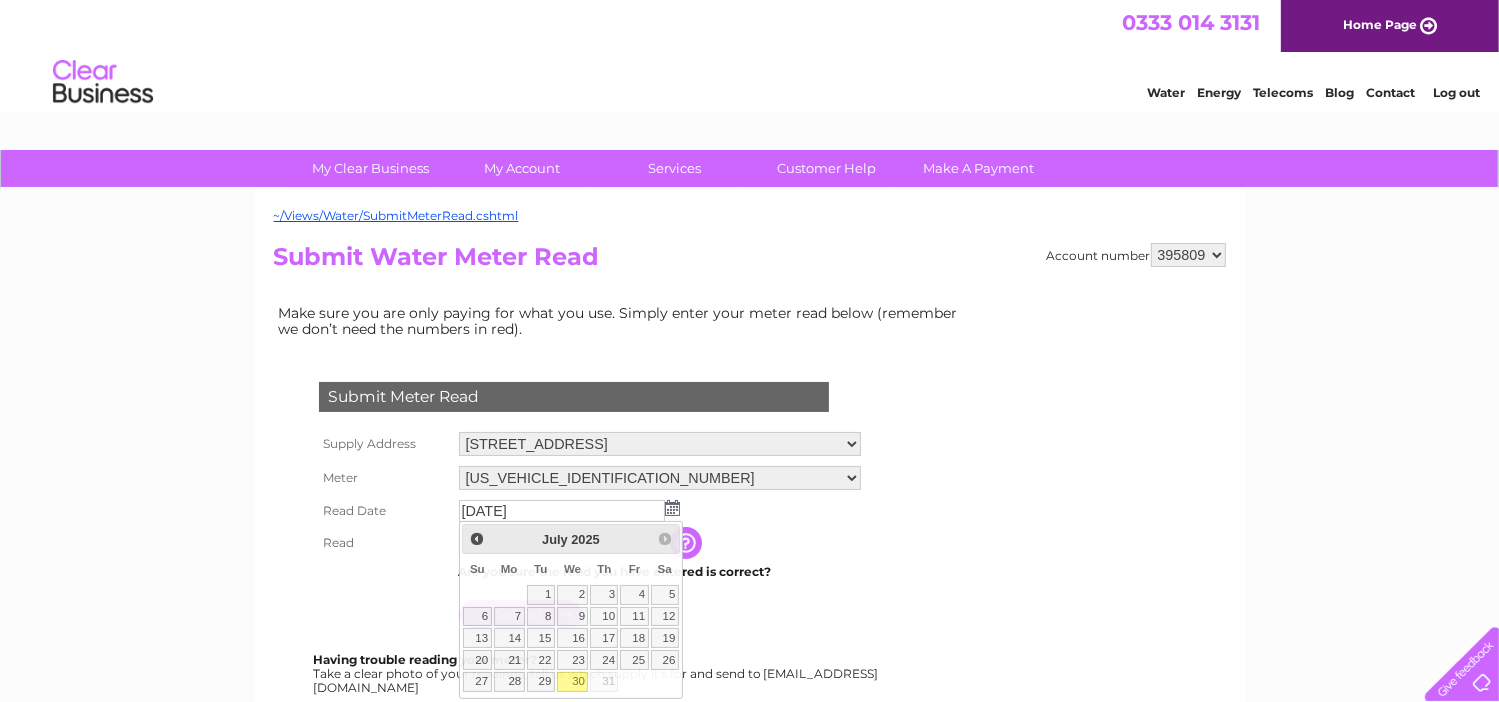 click on "30" at bounding box center (573, 682) 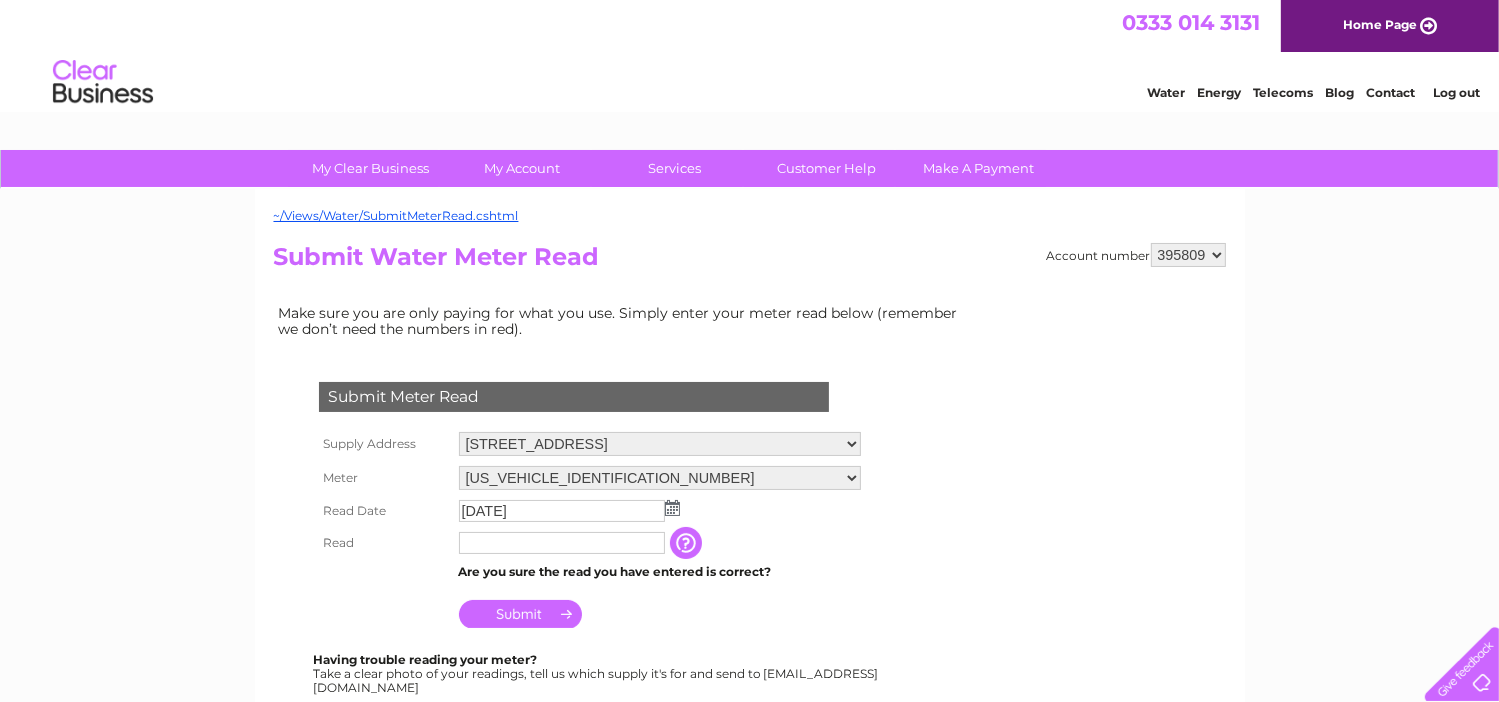click at bounding box center [562, 543] 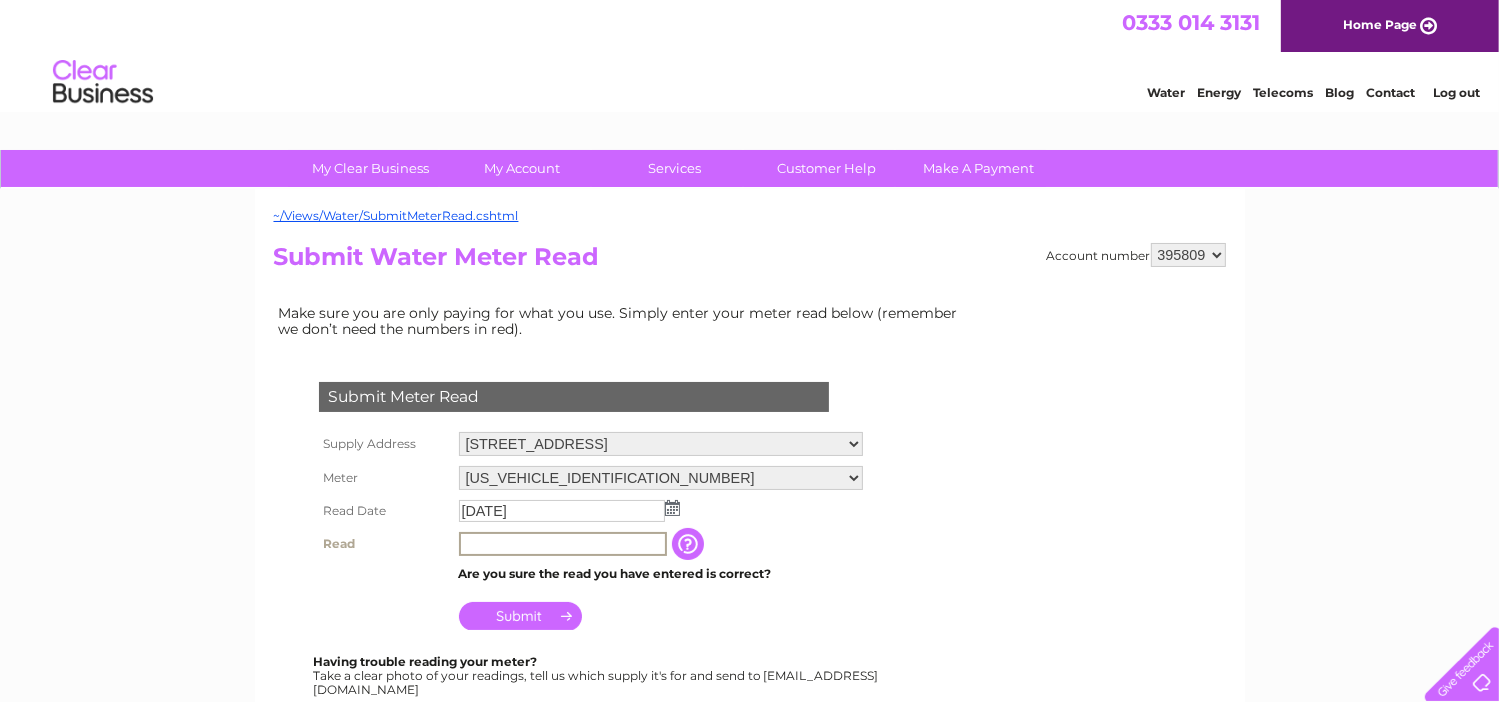 click at bounding box center (690, 544) 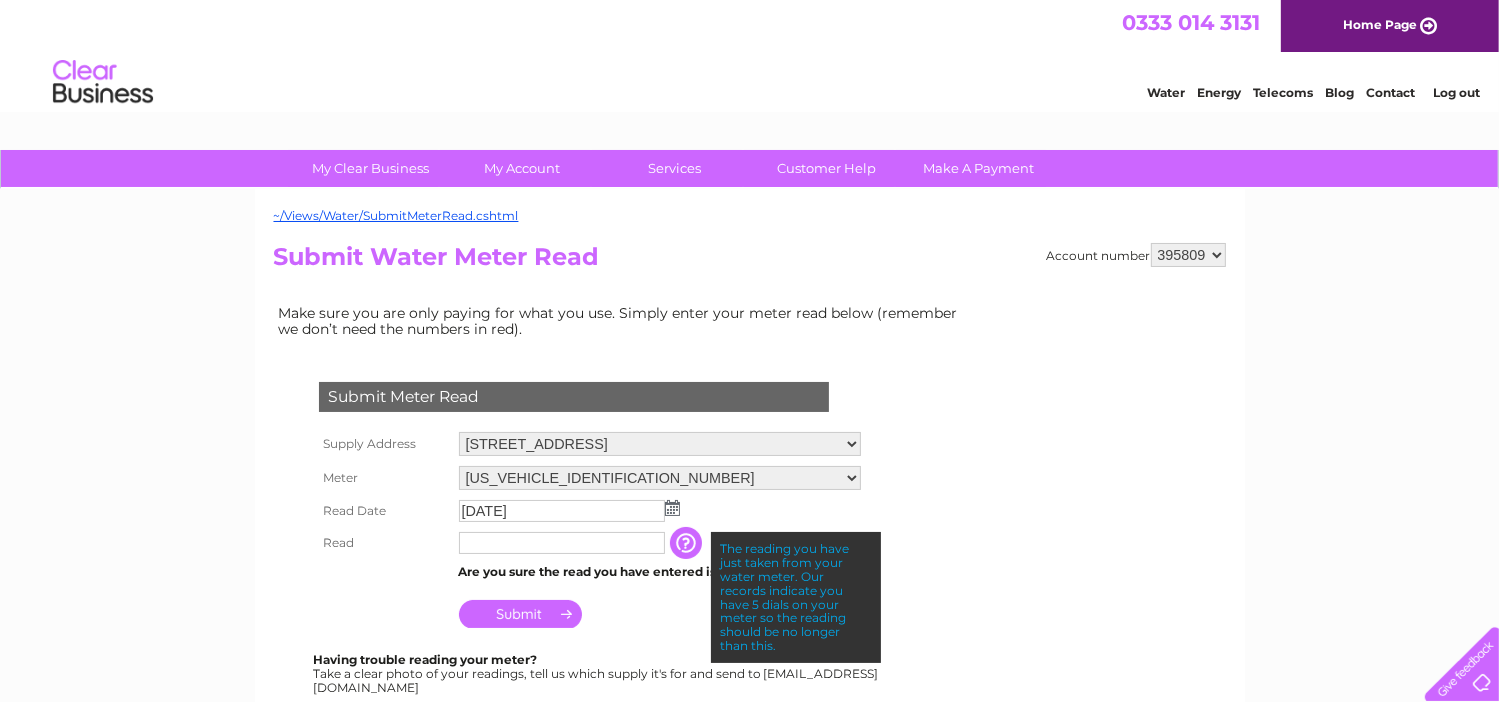 click at bounding box center (562, 543) 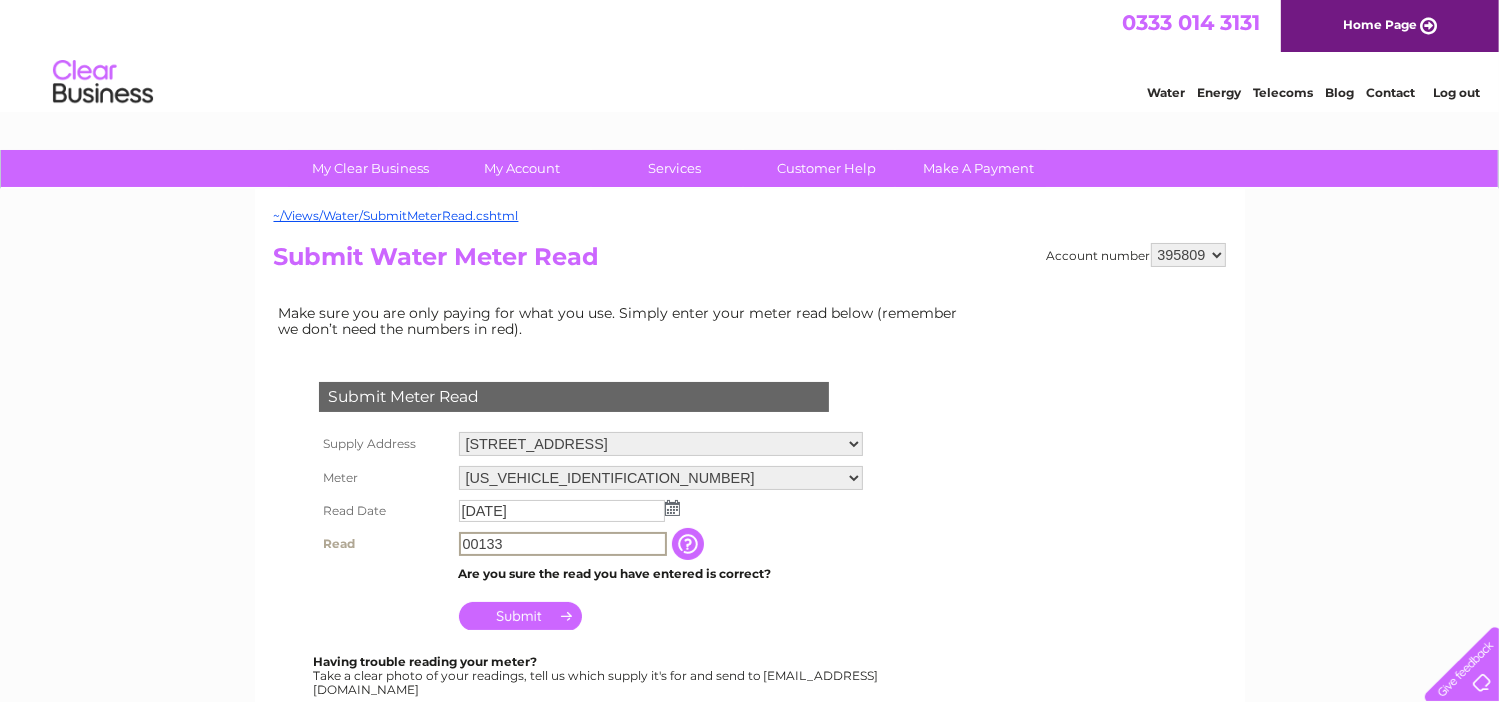 type on "00133" 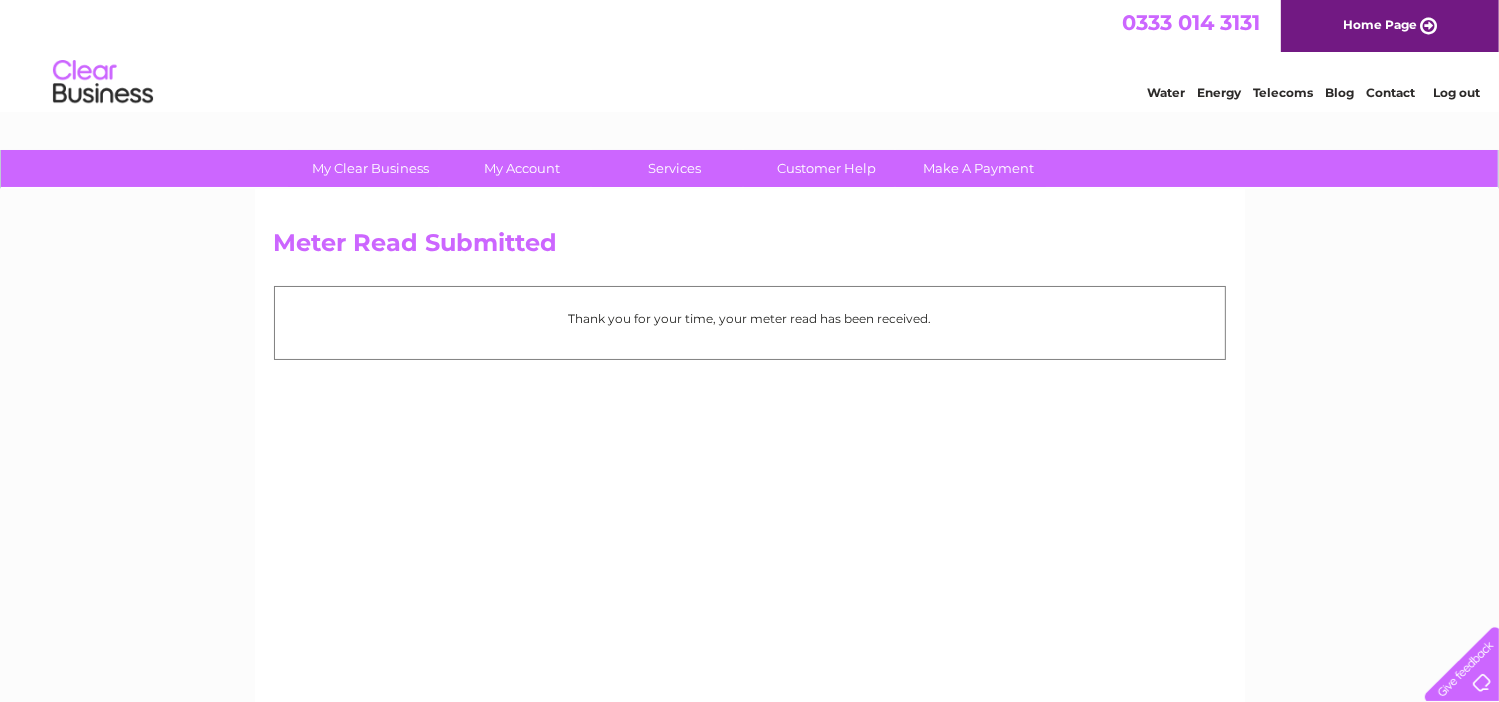 scroll, scrollTop: 0, scrollLeft: 0, axis: both 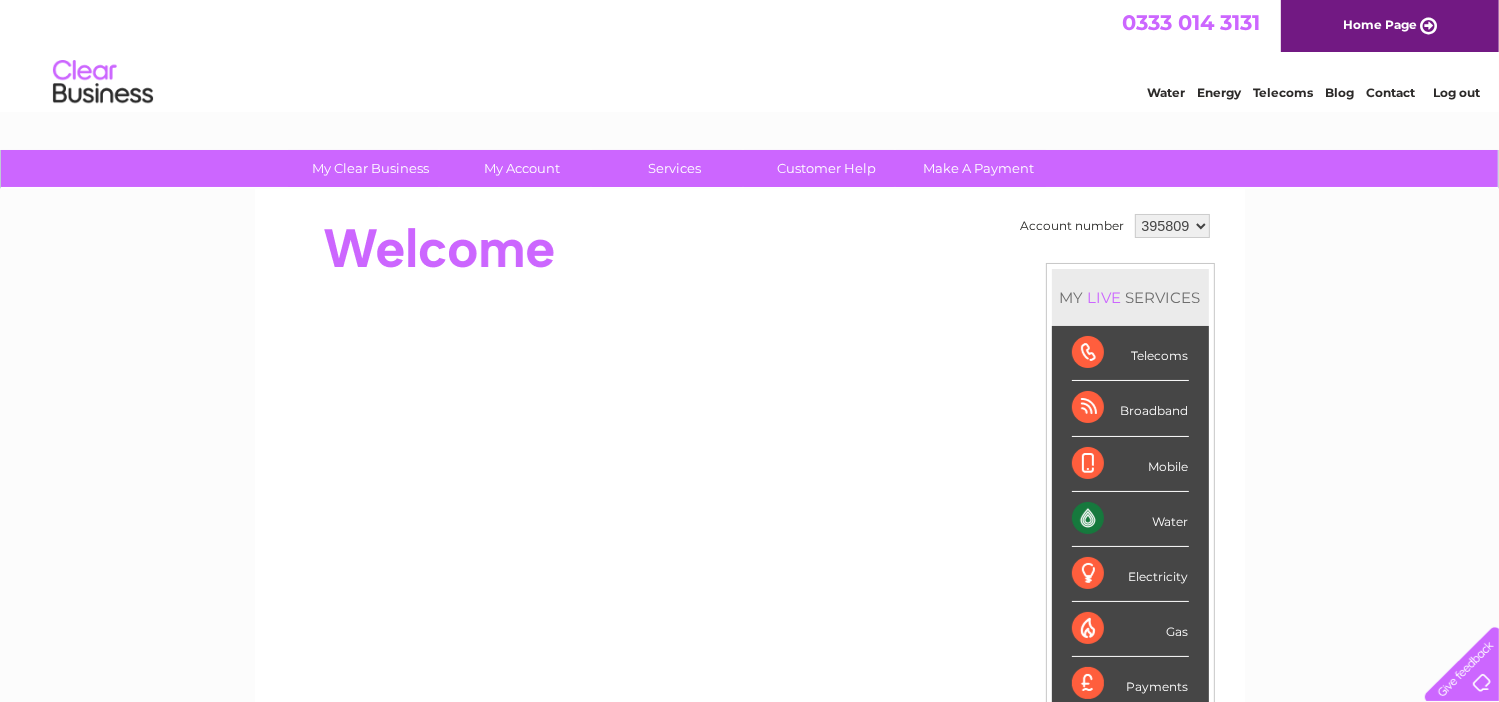 click on "Log out" at bounding box center [1456, 92] 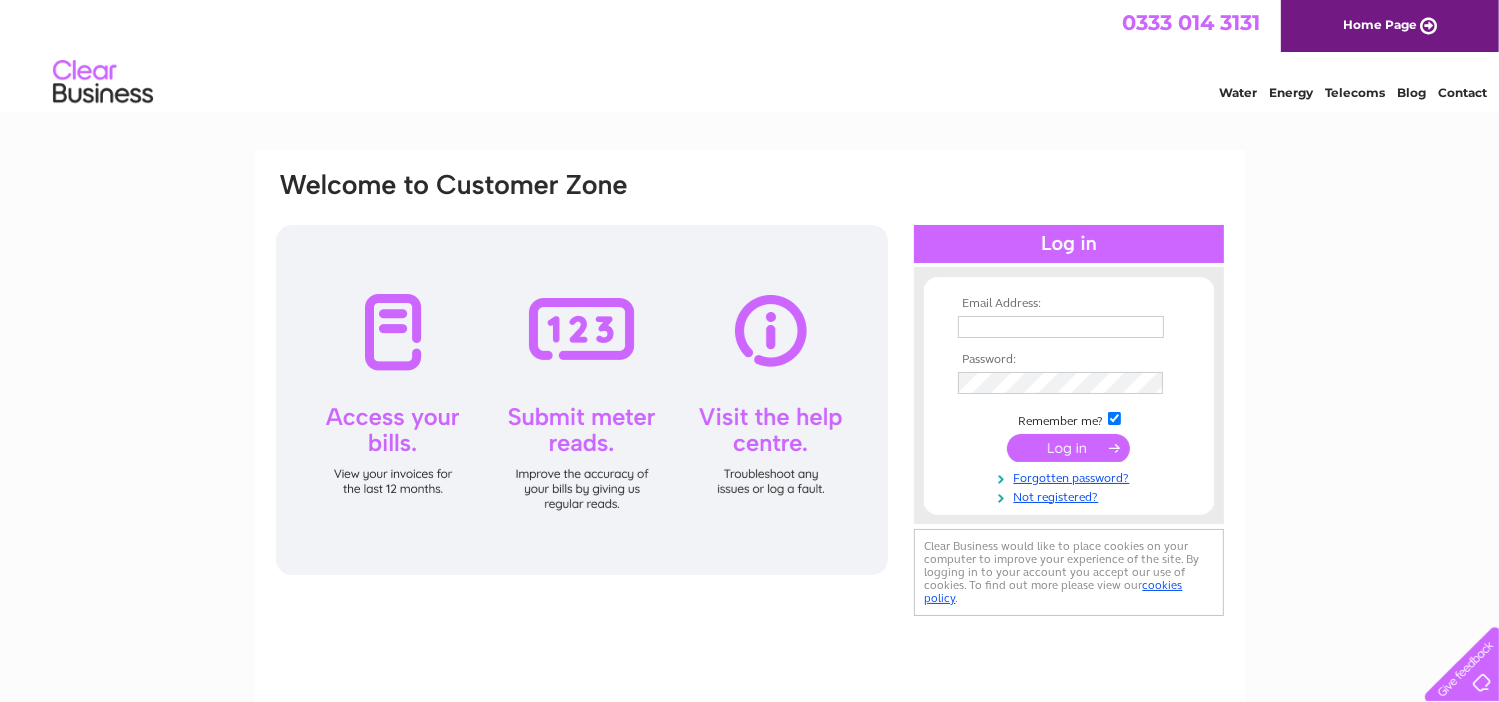 scroll, scrollTop: 0, scrollLeft: 0, axis: both 